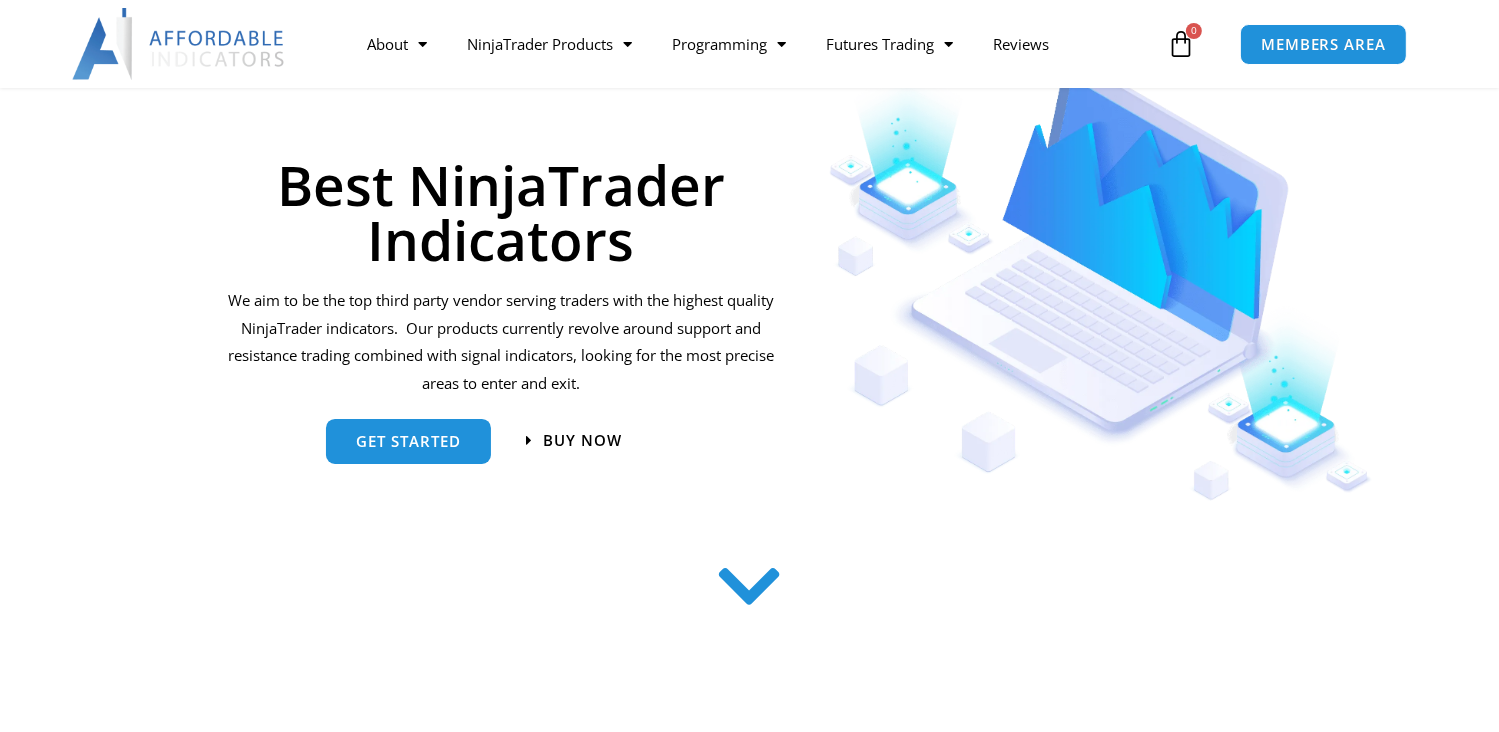 scroll, scrollTop: 0, scrollLeft: 0, axis: both 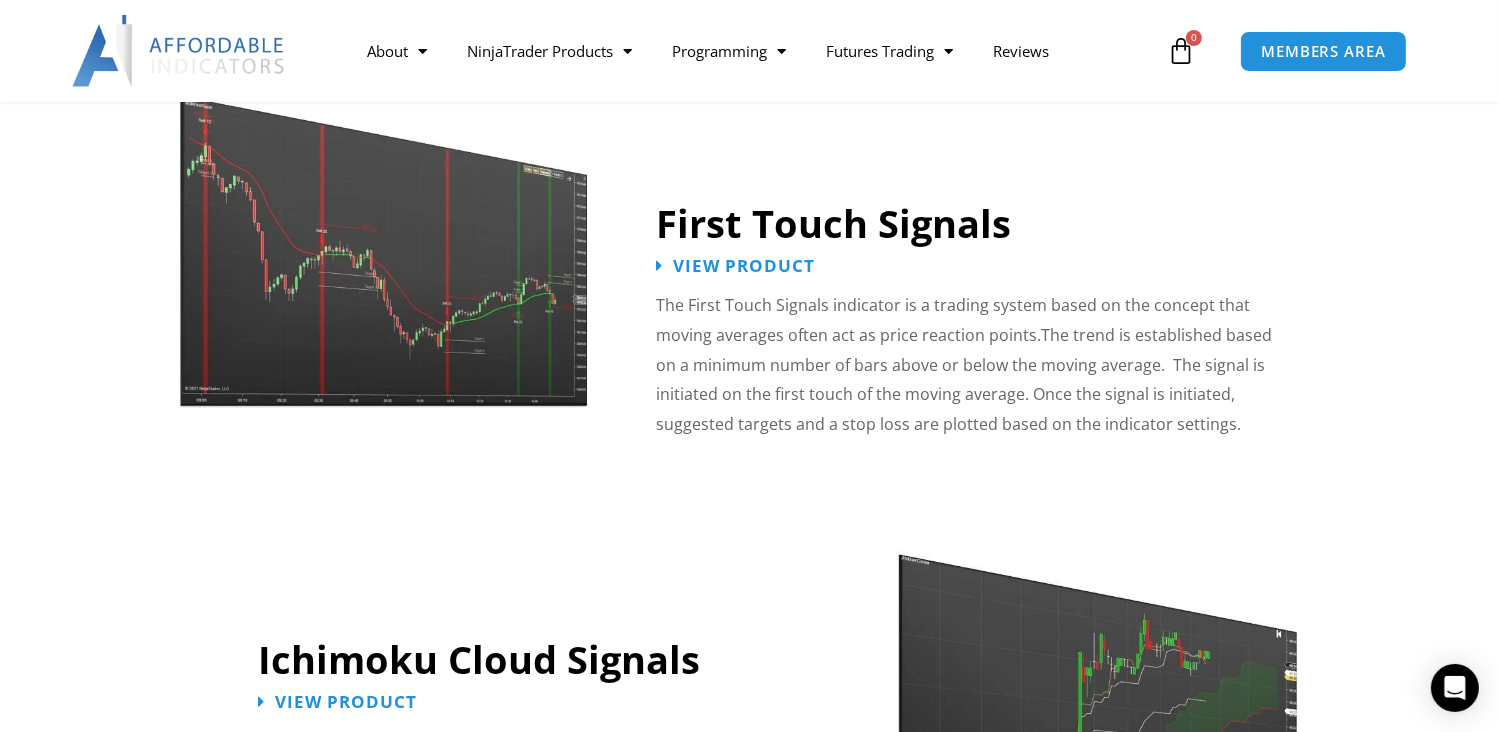 click on "First Touch Signals" at bounding box center (833, 223) 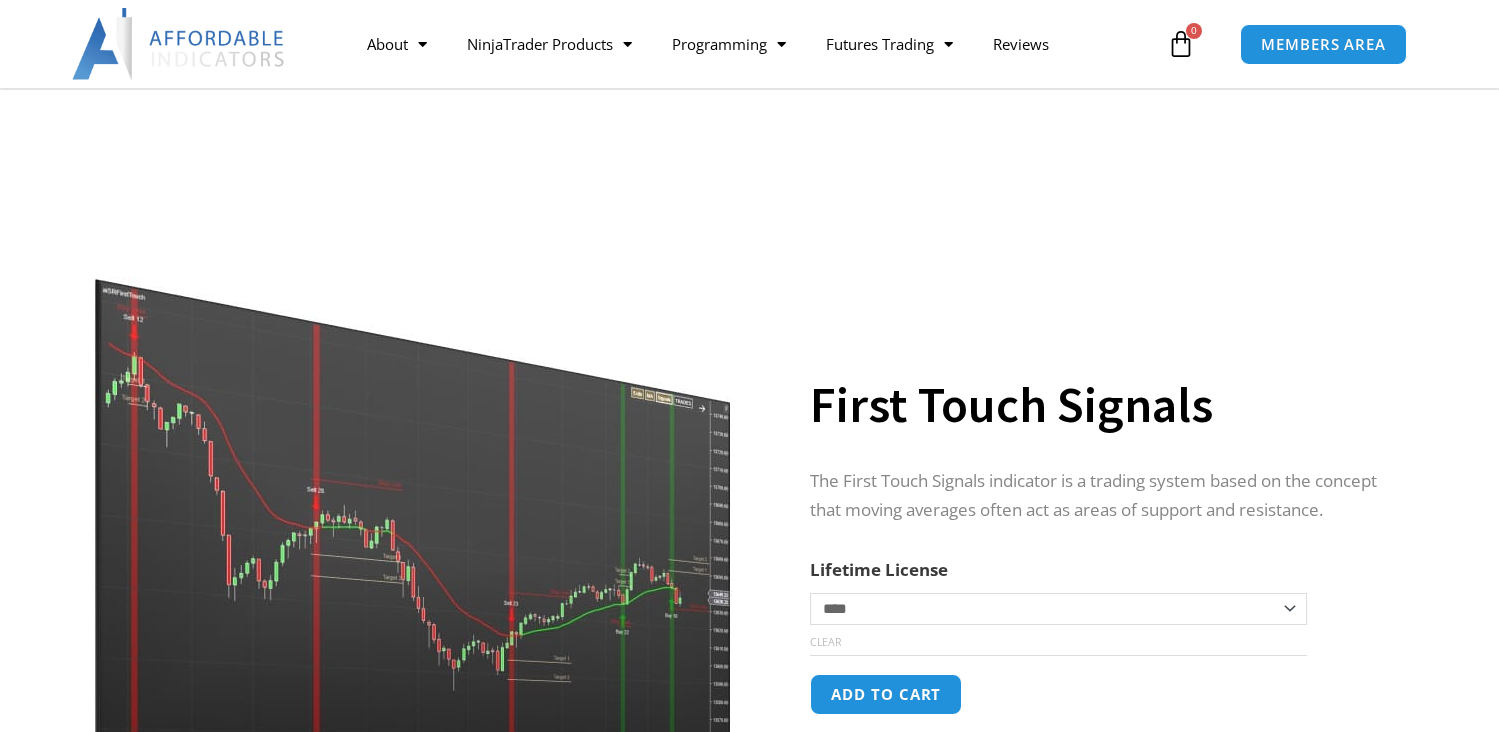 scroll, scrollTop: 239, scrollLeft: 0, axis: vertical 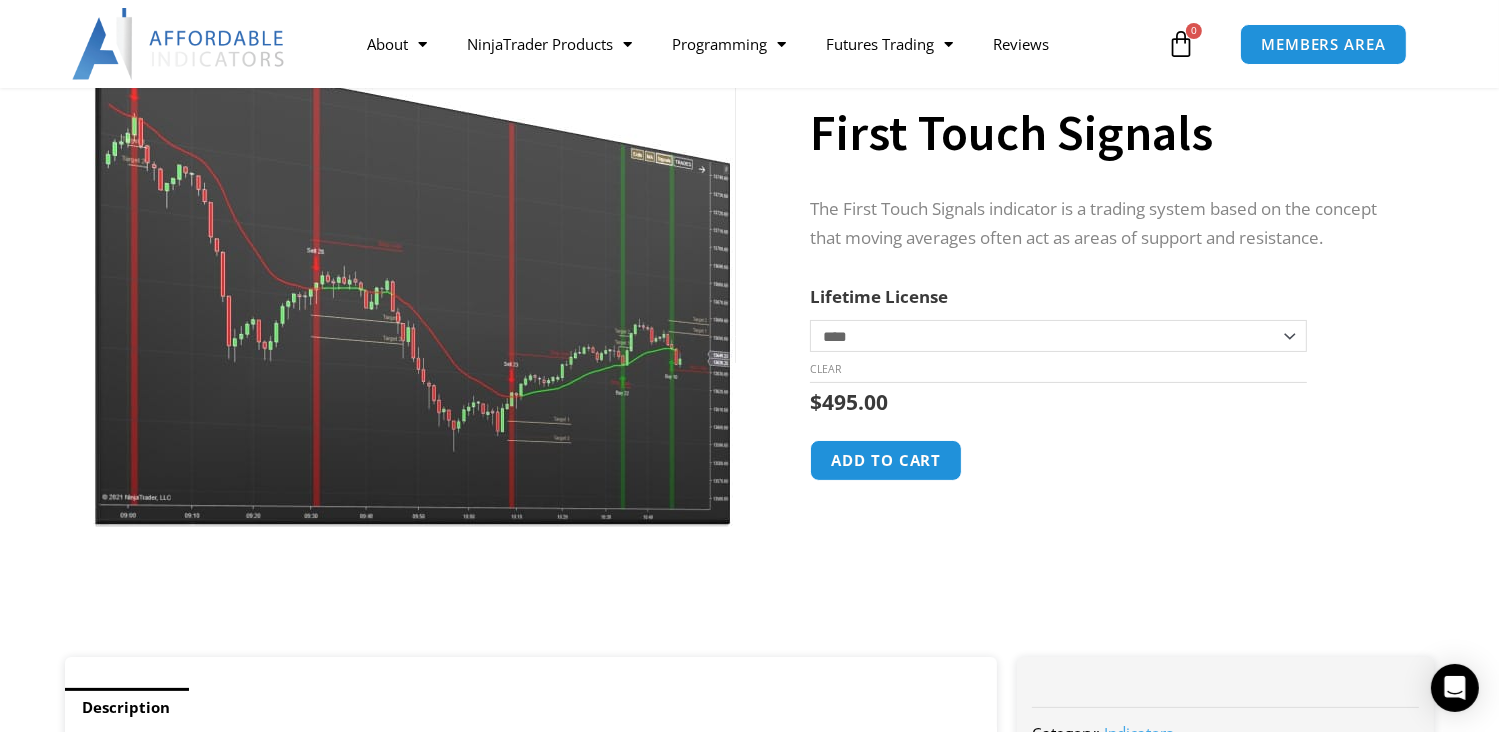 click at bounding box center (414, 250) 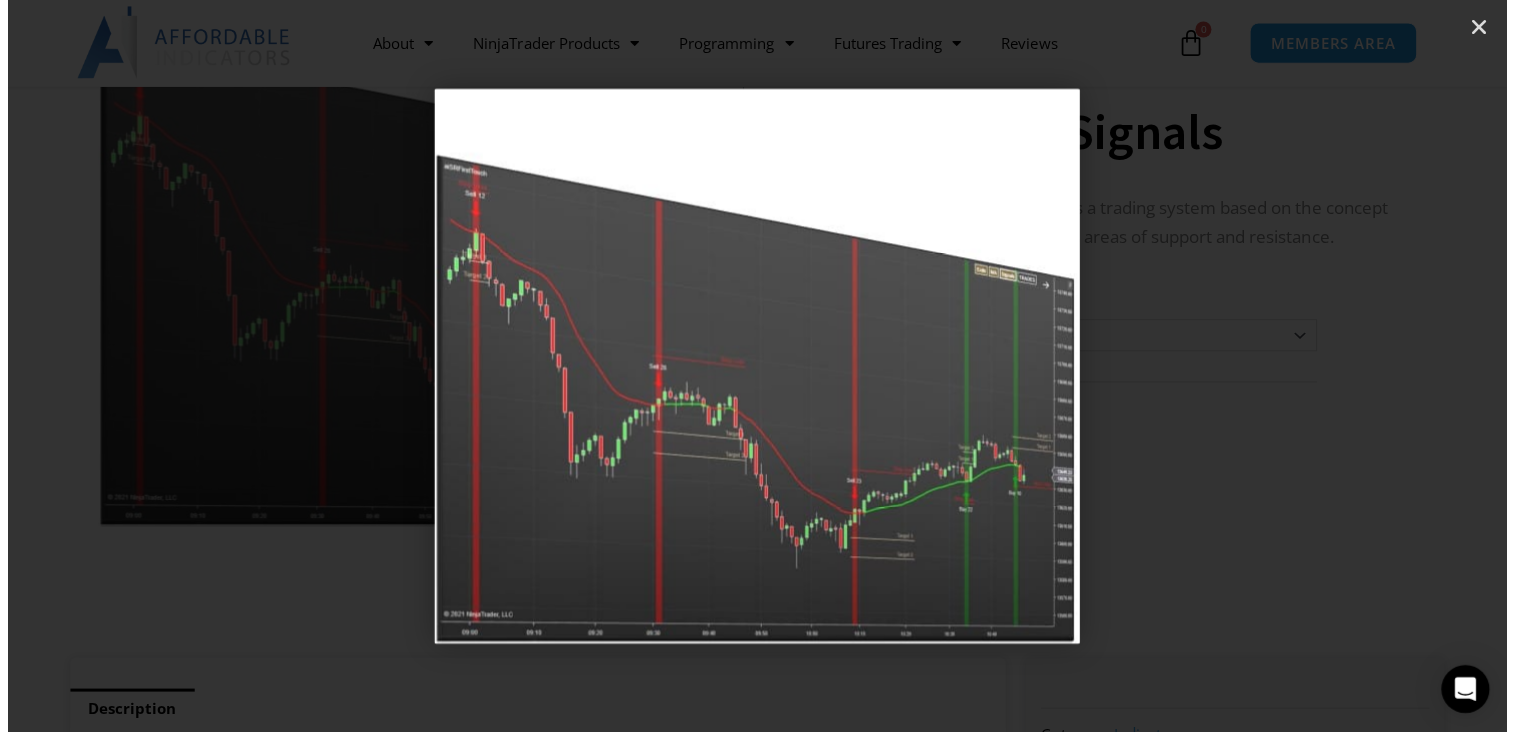 scroll, scrollTop: 239, scrollLeft: 0, axis: vertical 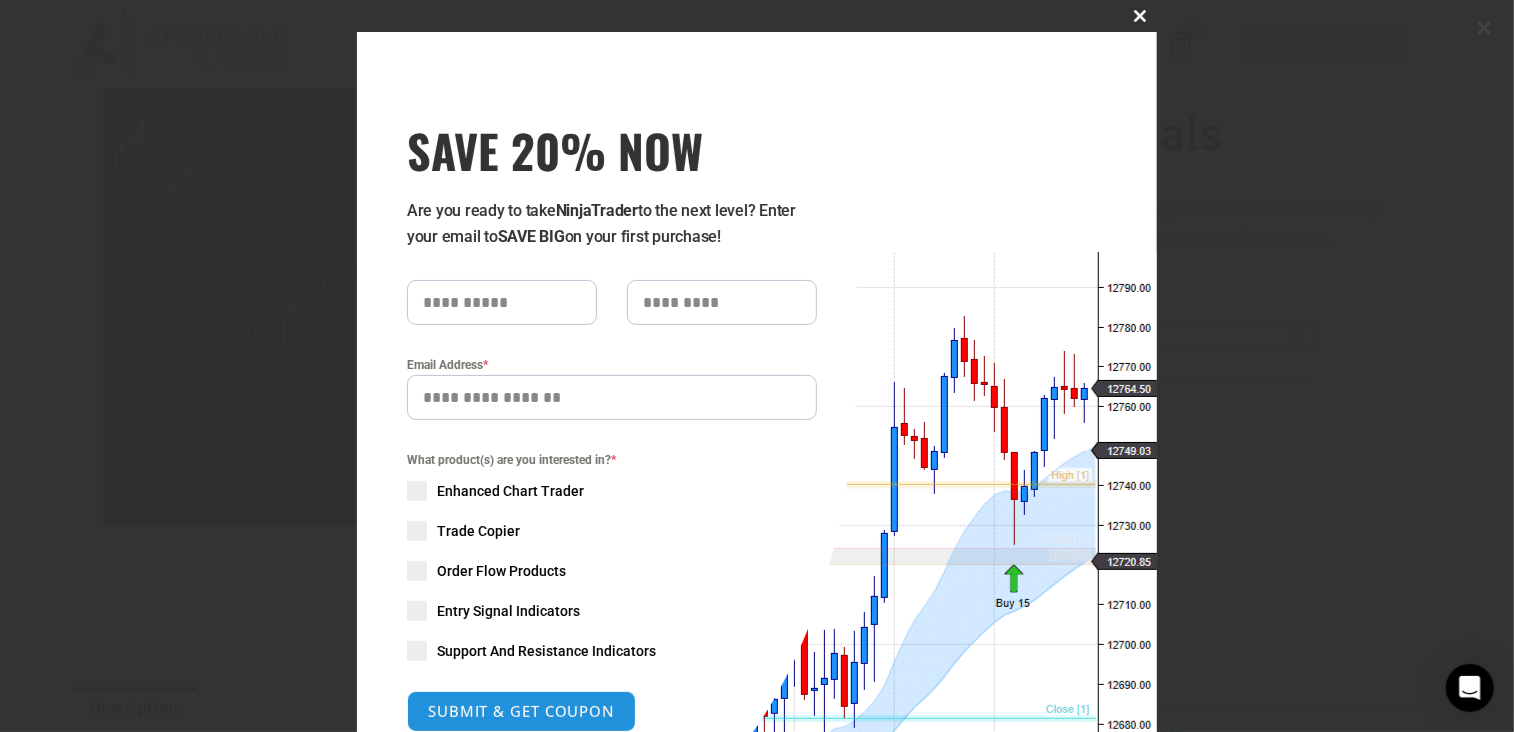 click at bounding box center [1141, 16] 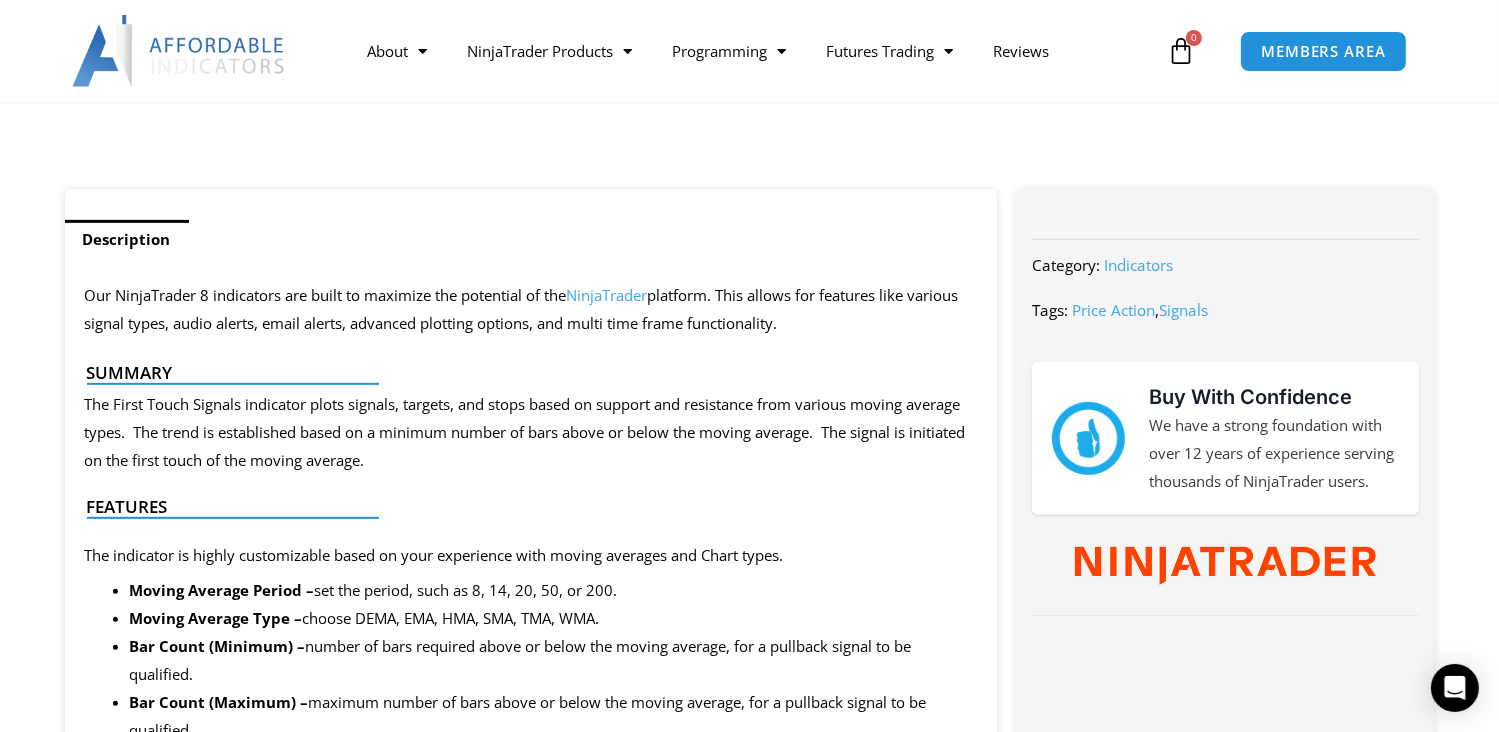 scroll, scrollTop: 705, scrollLeft: 0, axis: vertical 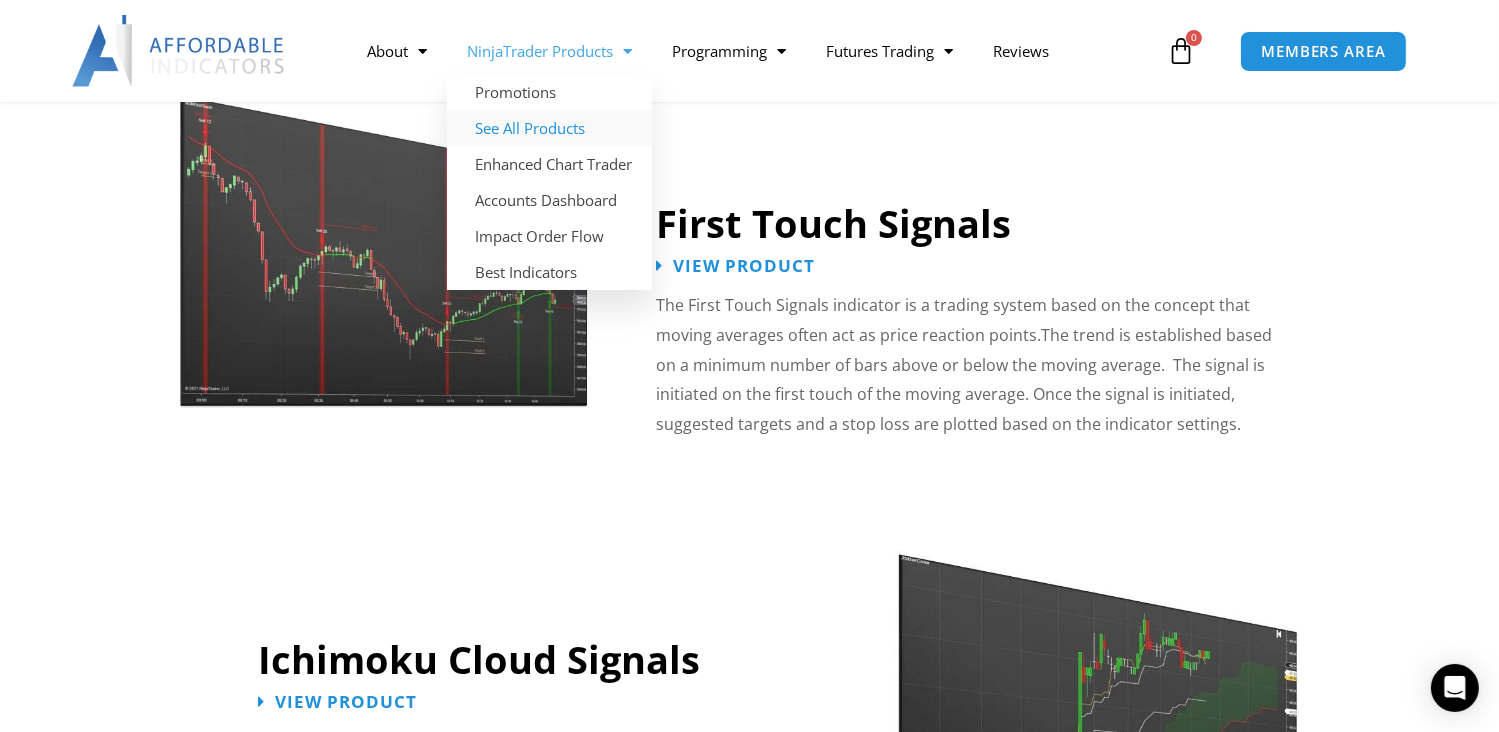 click on "See All Products" 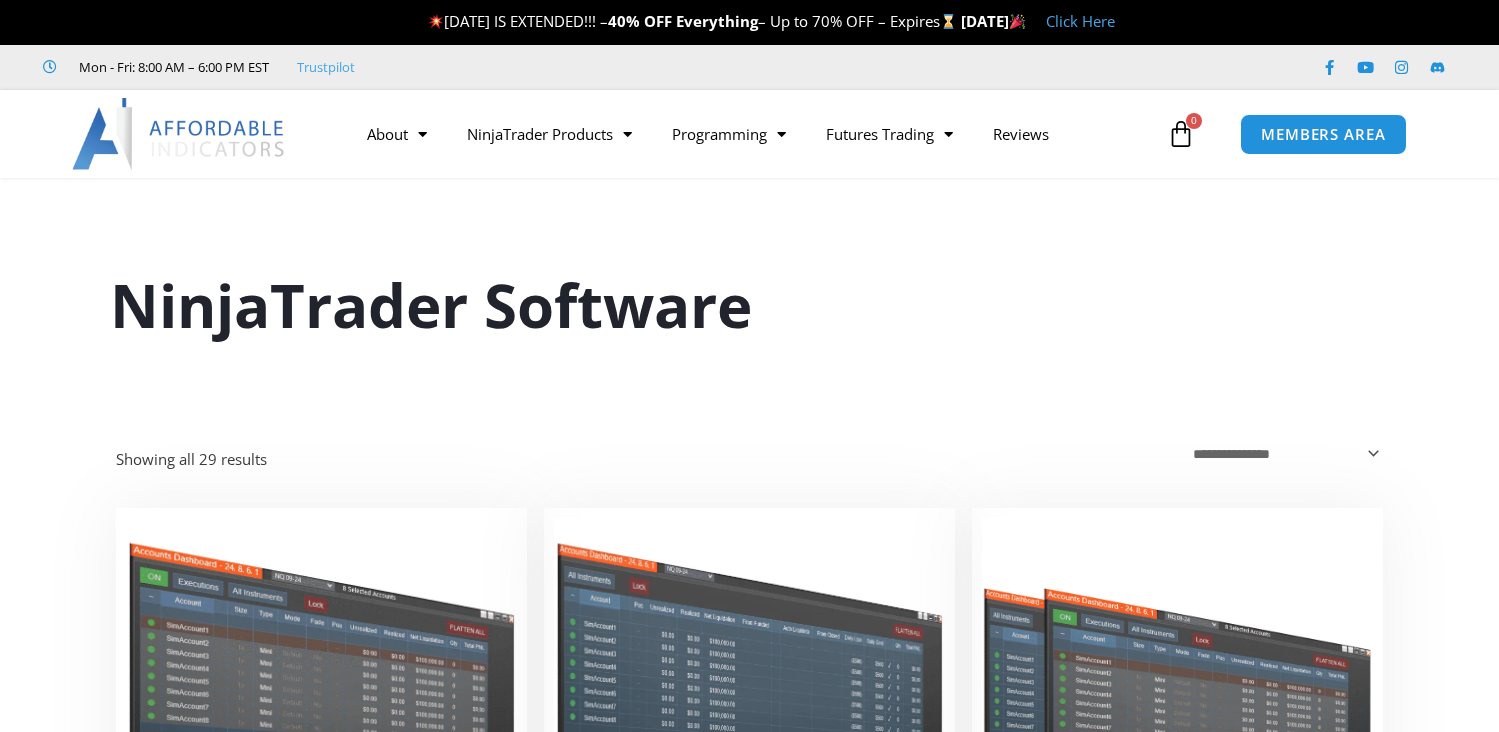 scroll, scrollTop: 0, scrollLeft: 0, axis: both 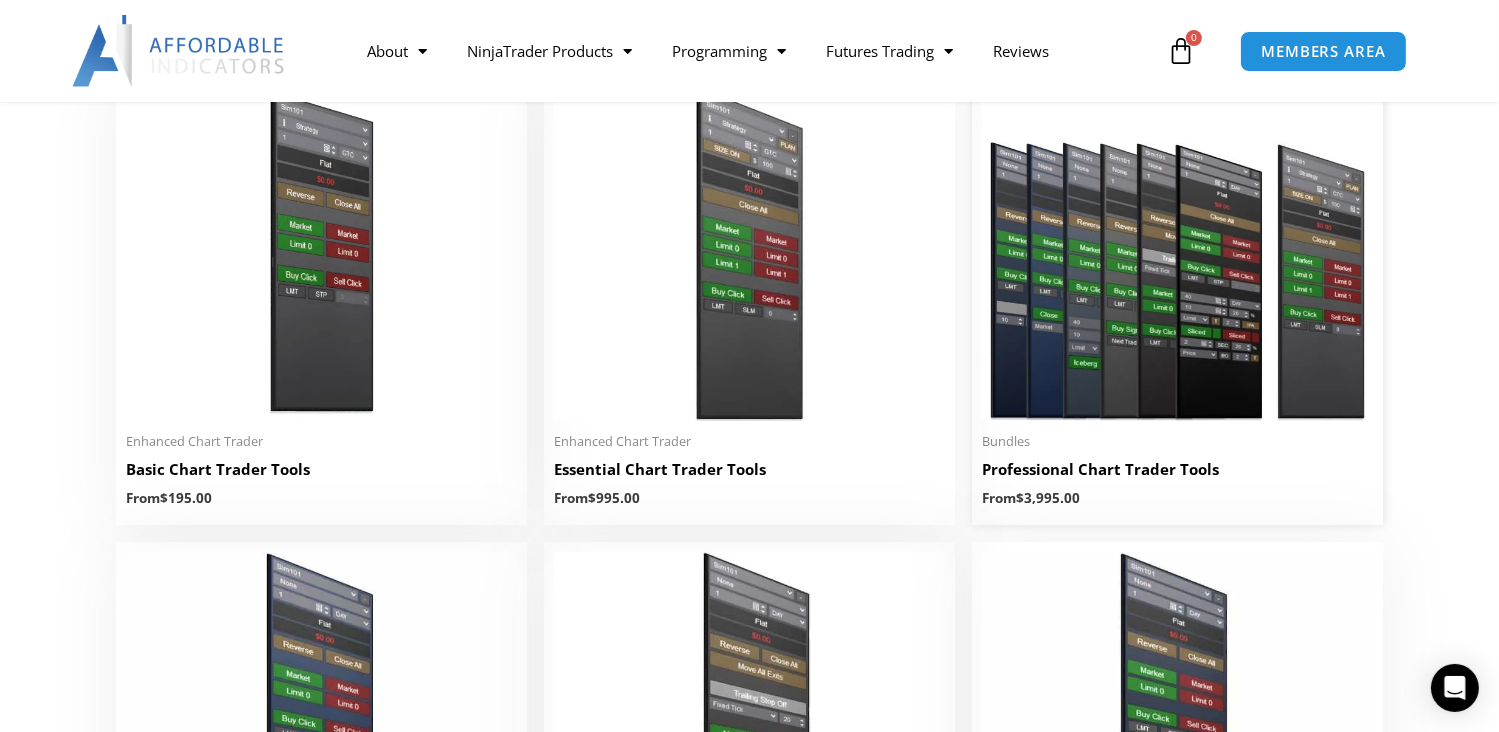 click at bounding box center [1177, 253] 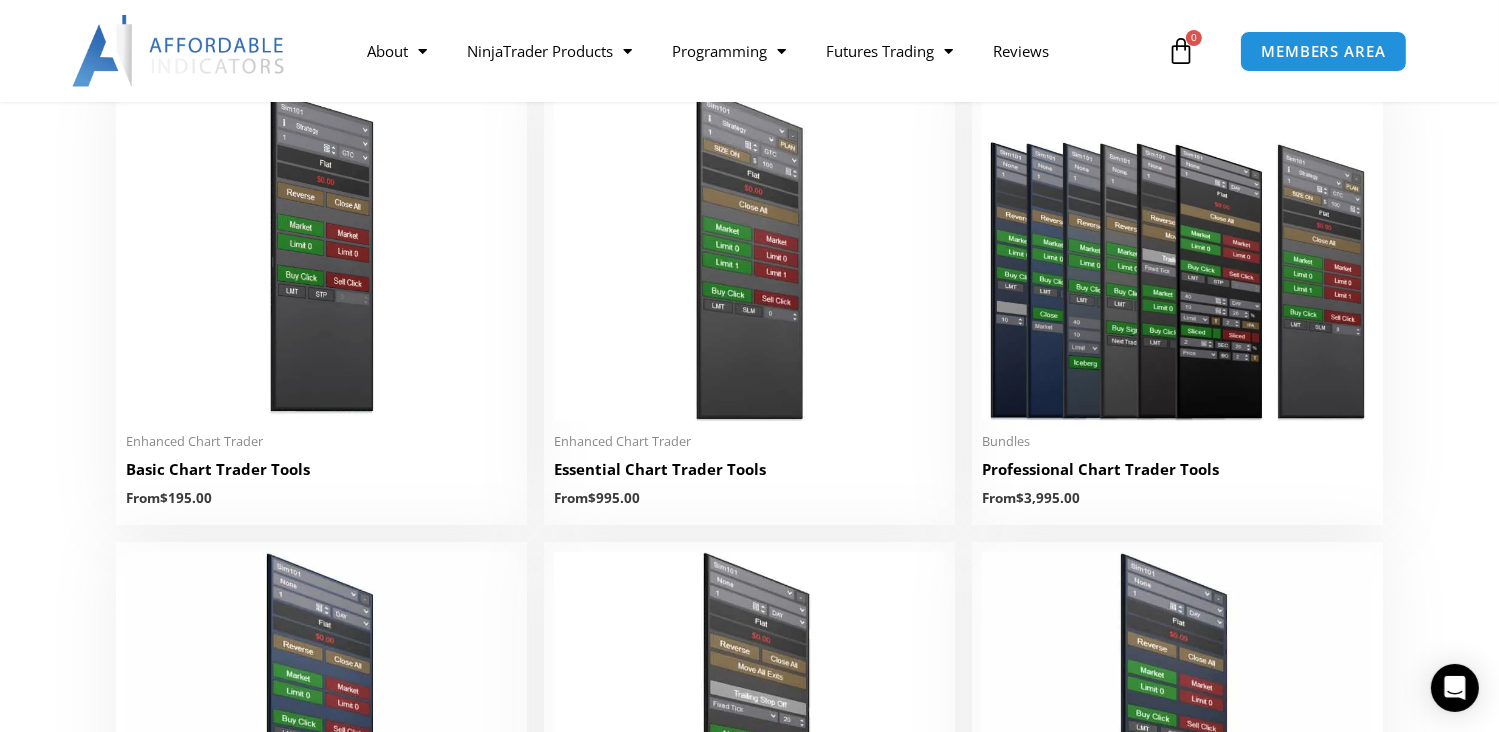 scroll, scrollTop: 1110, scrollLeft: 0, axis: vertical 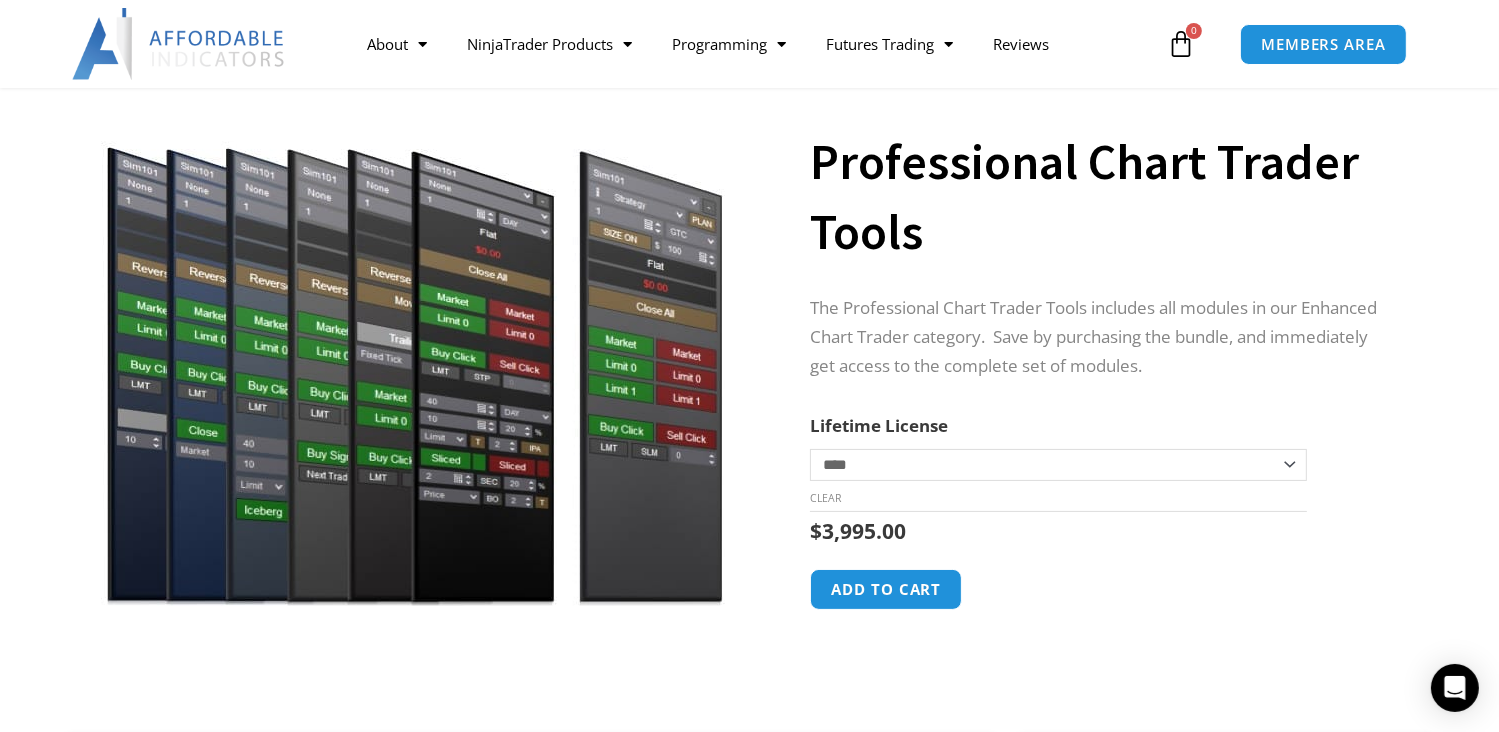 click at bounding box center [414, 329] 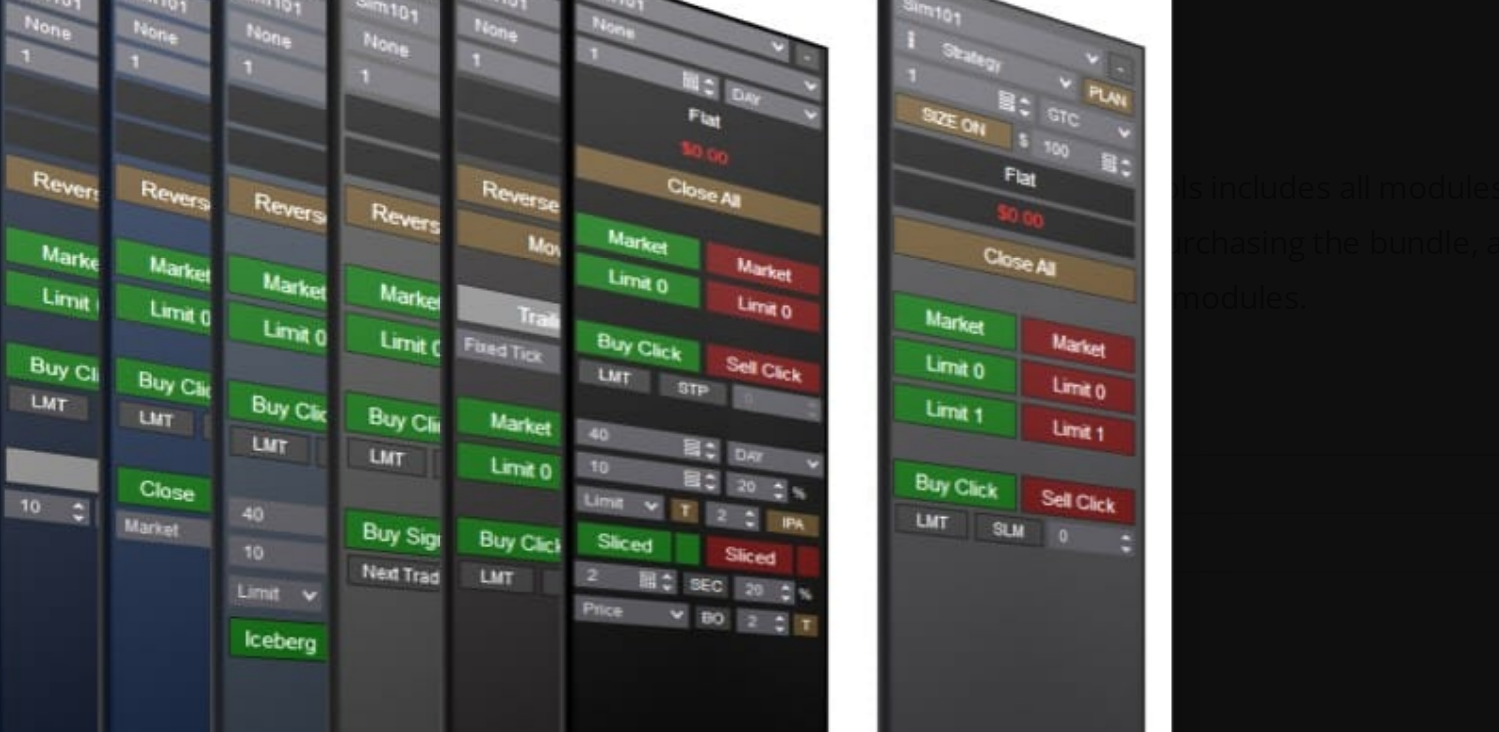 scroll, scrollTop: 160, scrollLeft: 0, axis: vertical 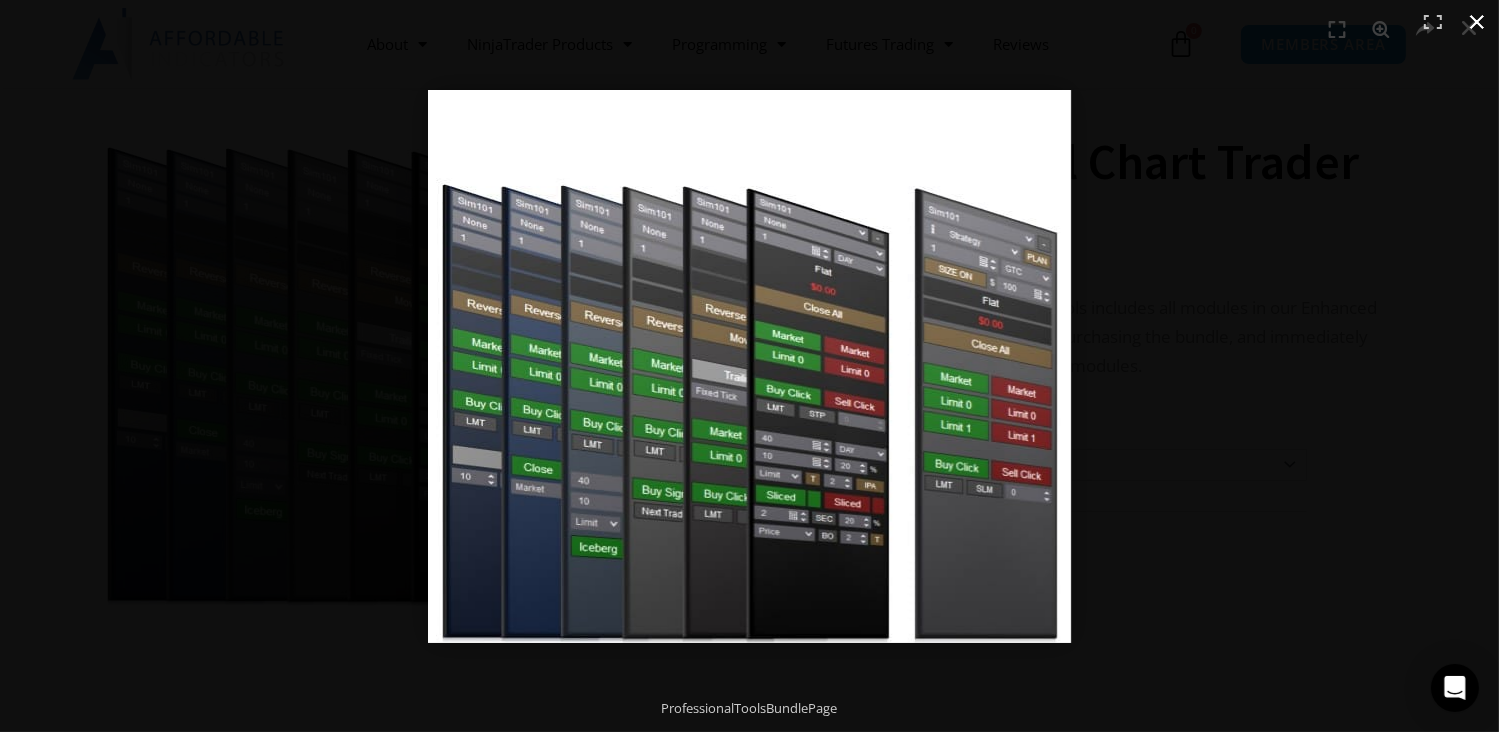 click at bounding box center [1477, 22] 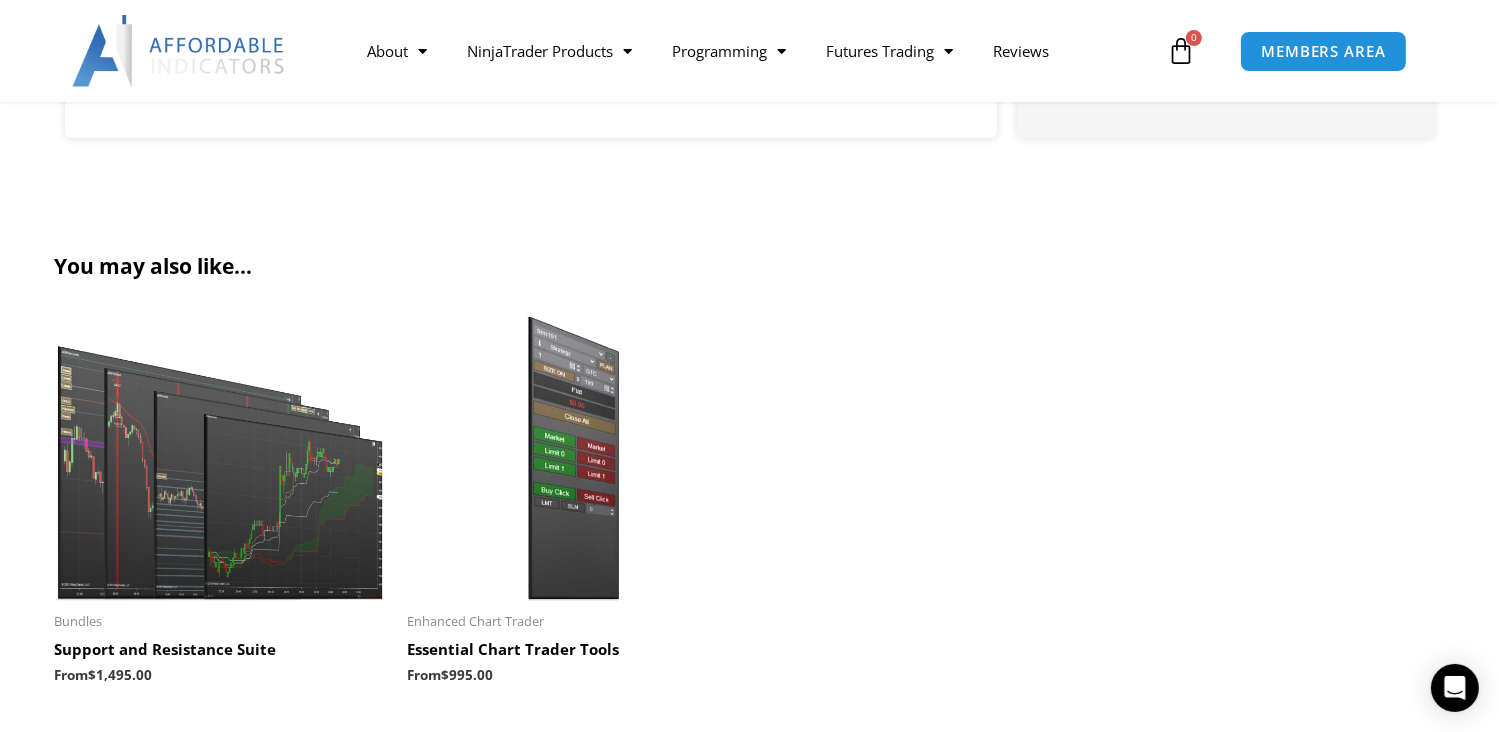scroll, scrollTop: 2184, scrollLeft: 0, axis: vertical 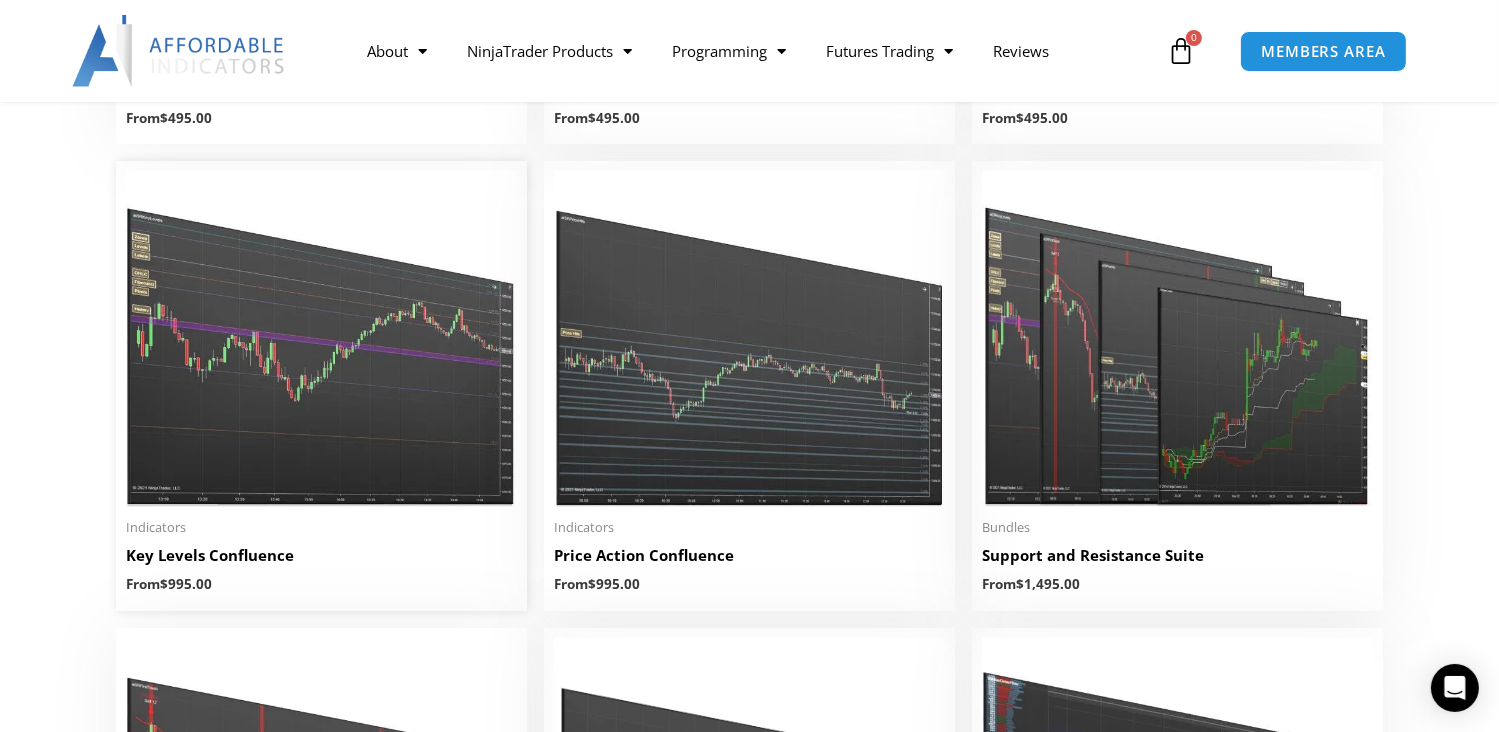 click at bounding box center (321, 339) 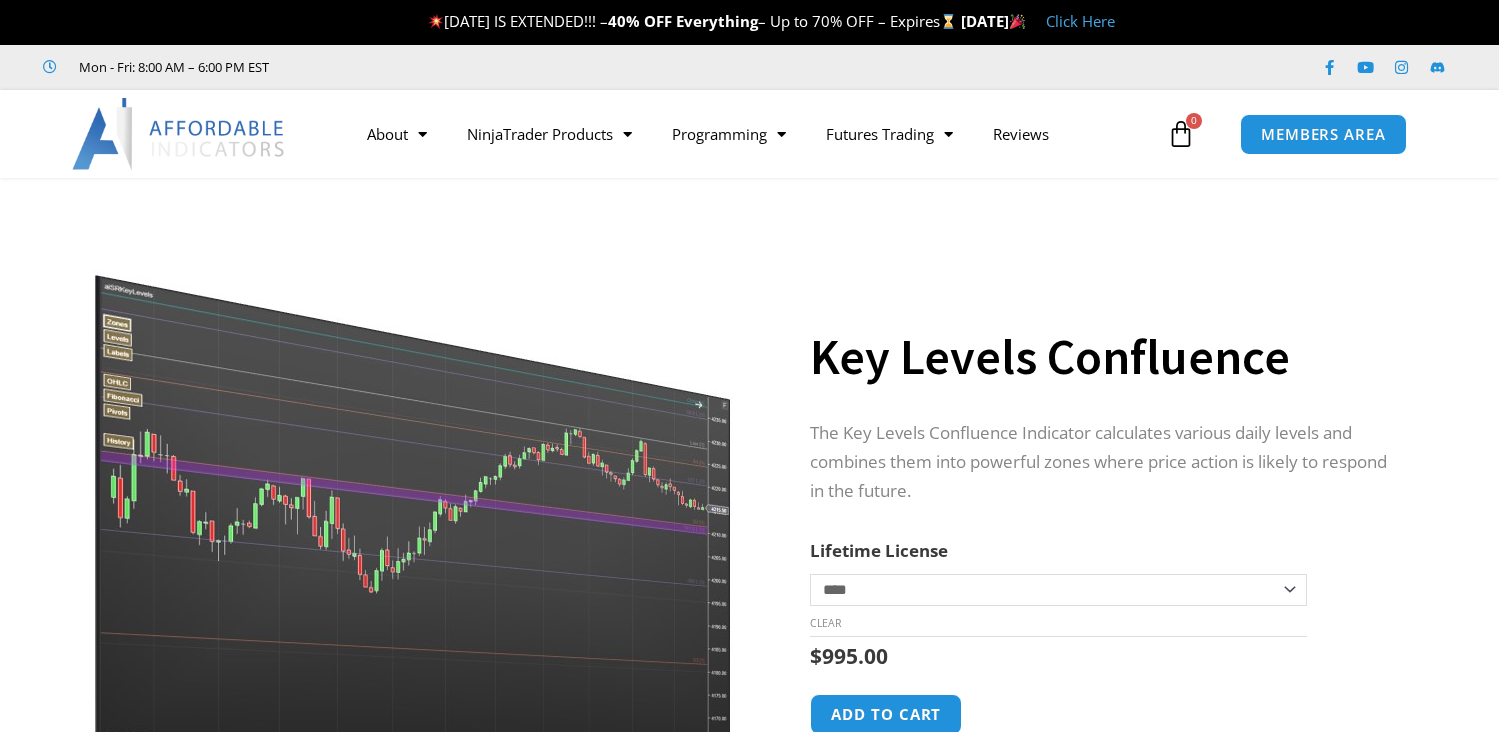 scroll, scrollTop: 0, scrollLeft: 0, axis: both 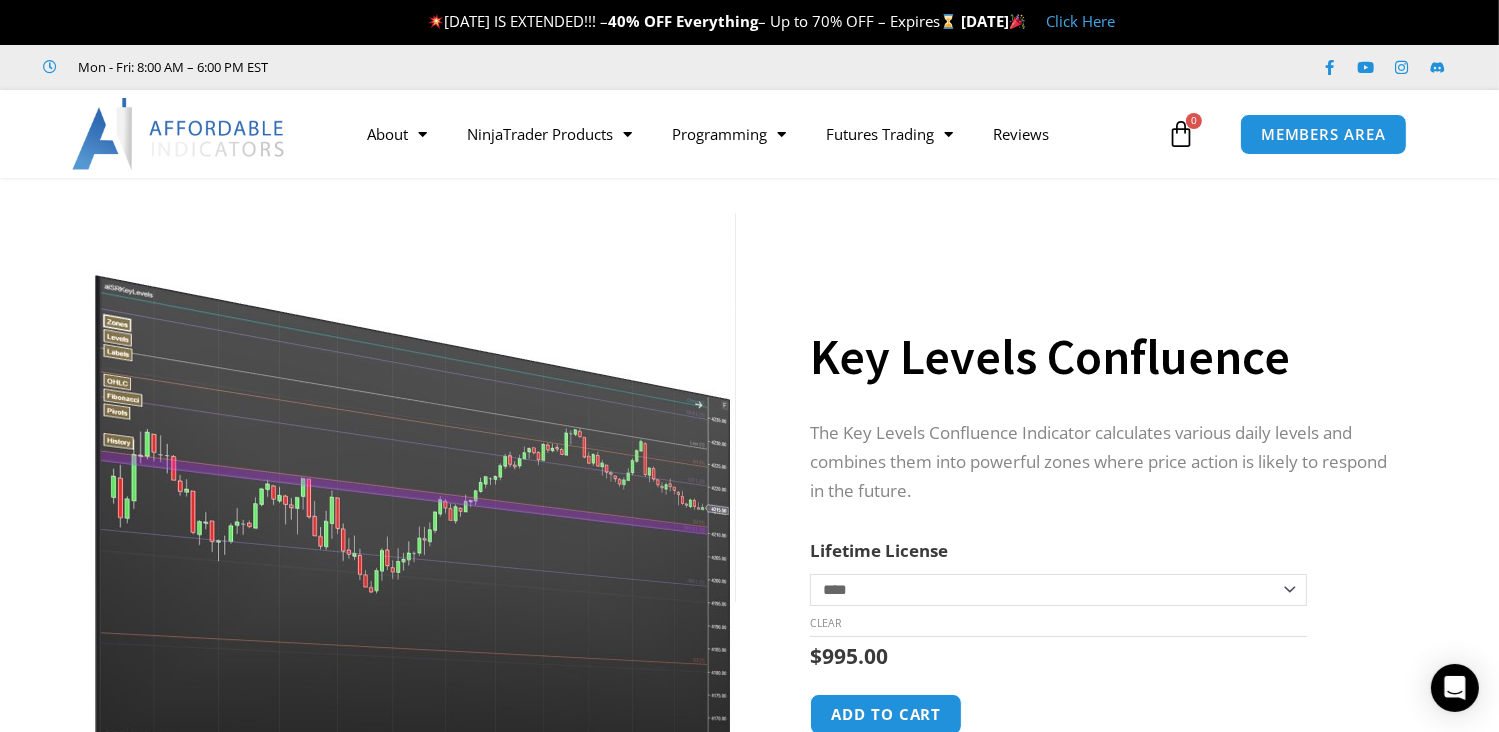 click at bounding box center [414, 489] 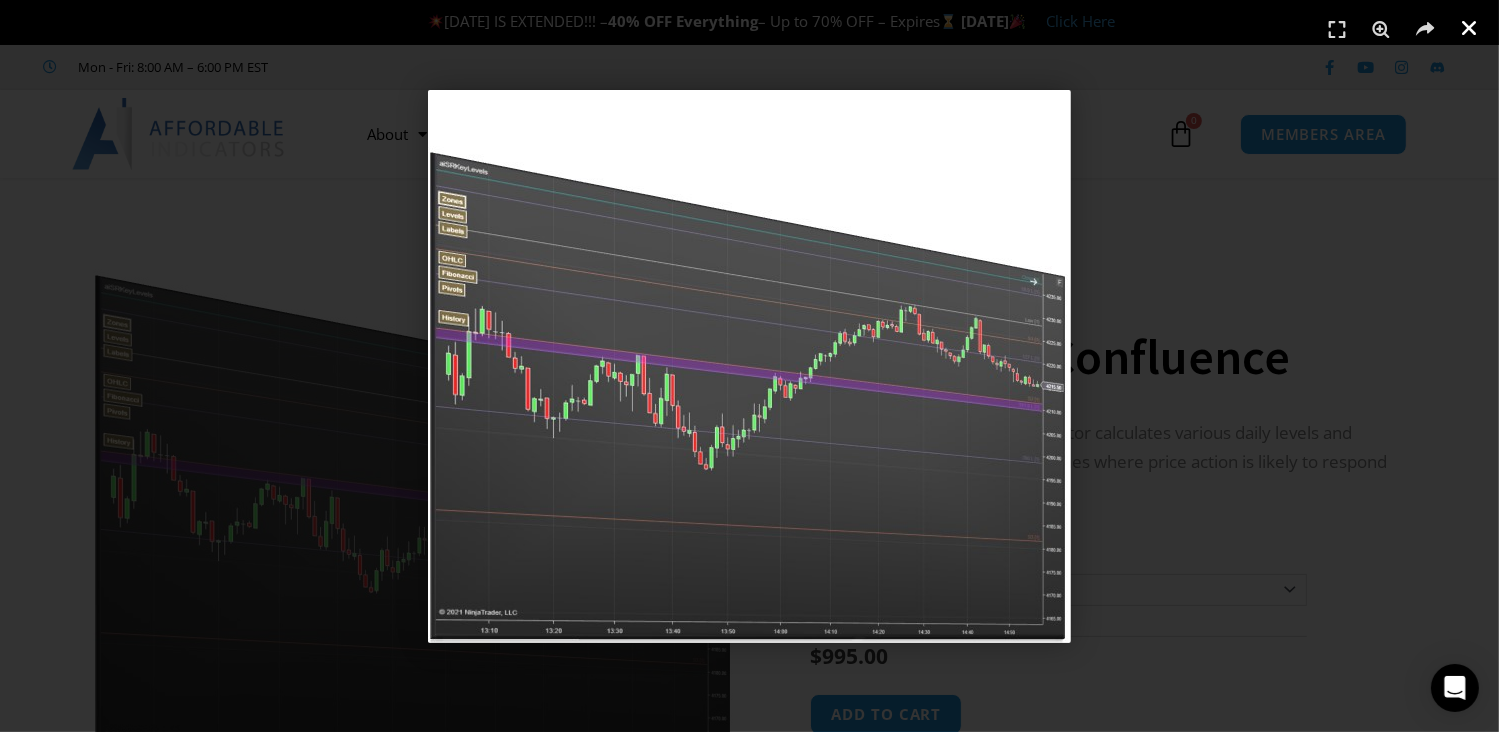 click at bounding box center (1469, 28) 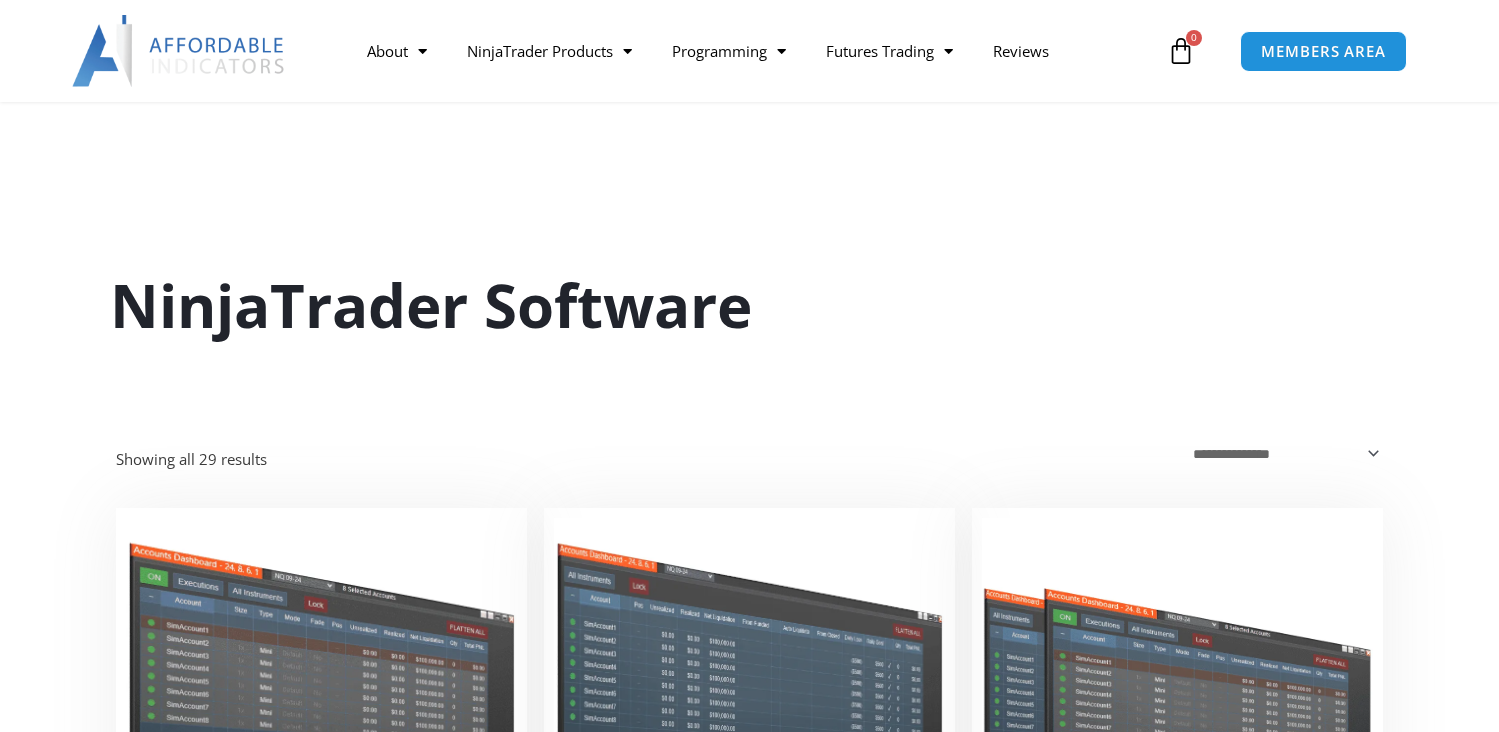 scroll, scrollTop: 2655, scrollLeft: 0, axis: vertical 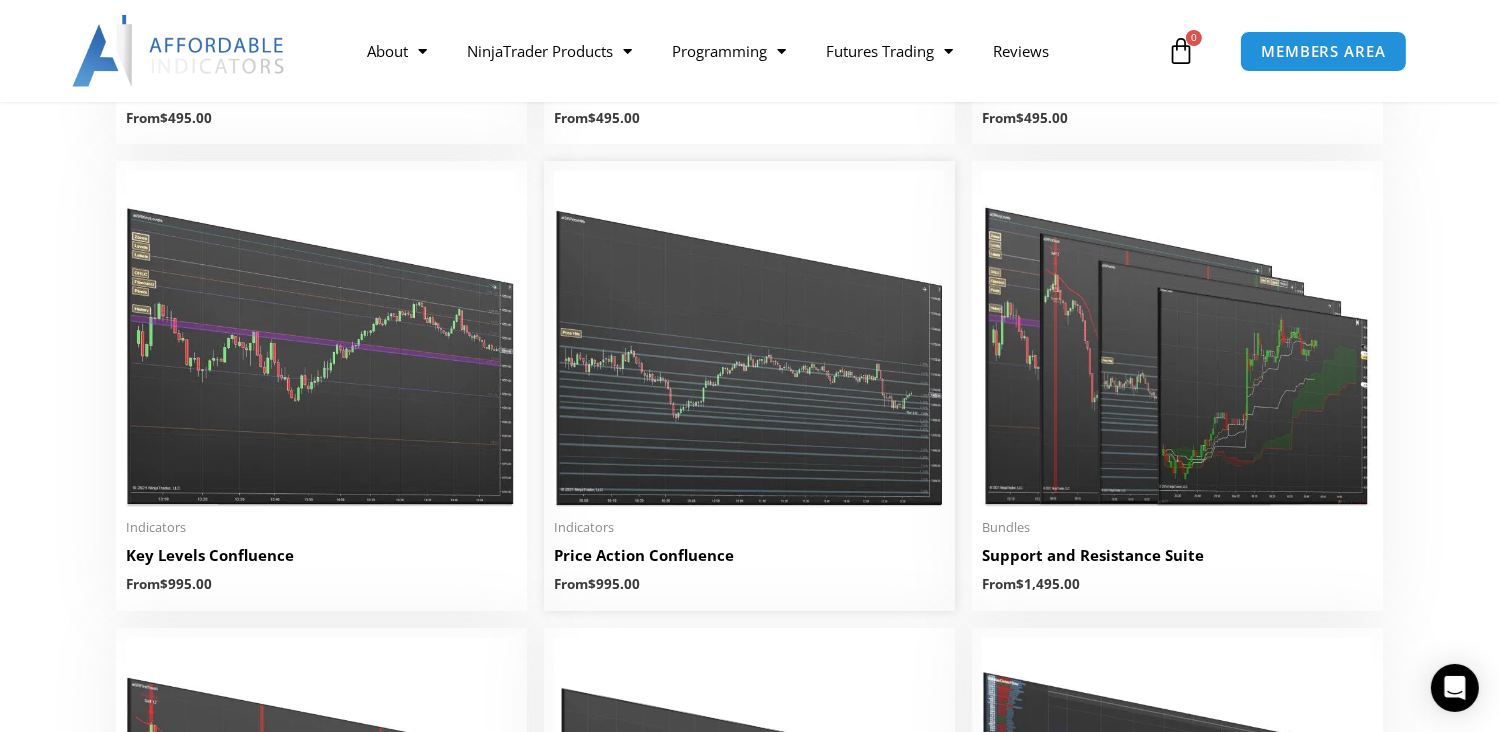 click at bounding box center [749, 339] 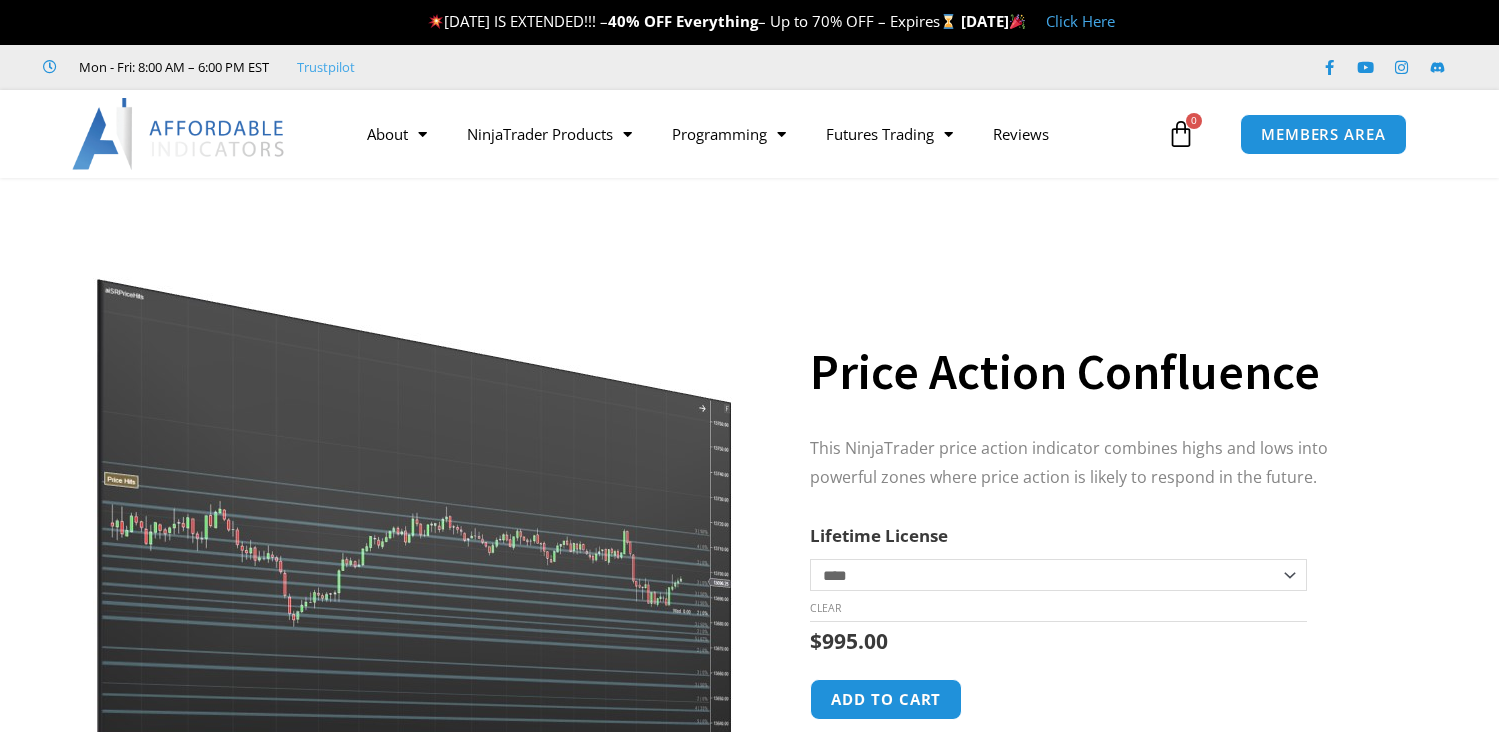 scroll, scrollTop: 0, scrollLeft: 0, axis: both 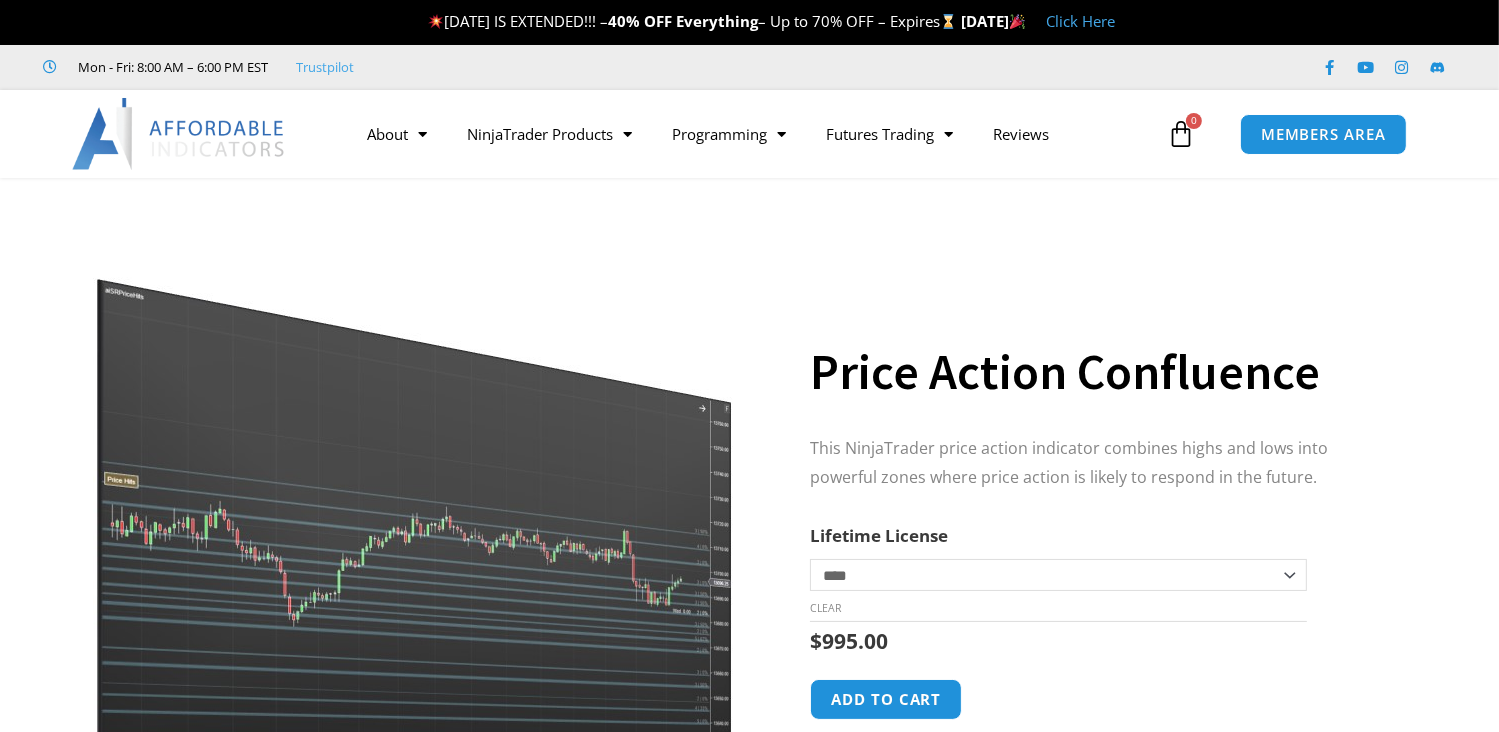 drag, startPoint x: 0, startPoint y: 0, endPoint x: 456, endPoint y: 531, distance: 699.92645 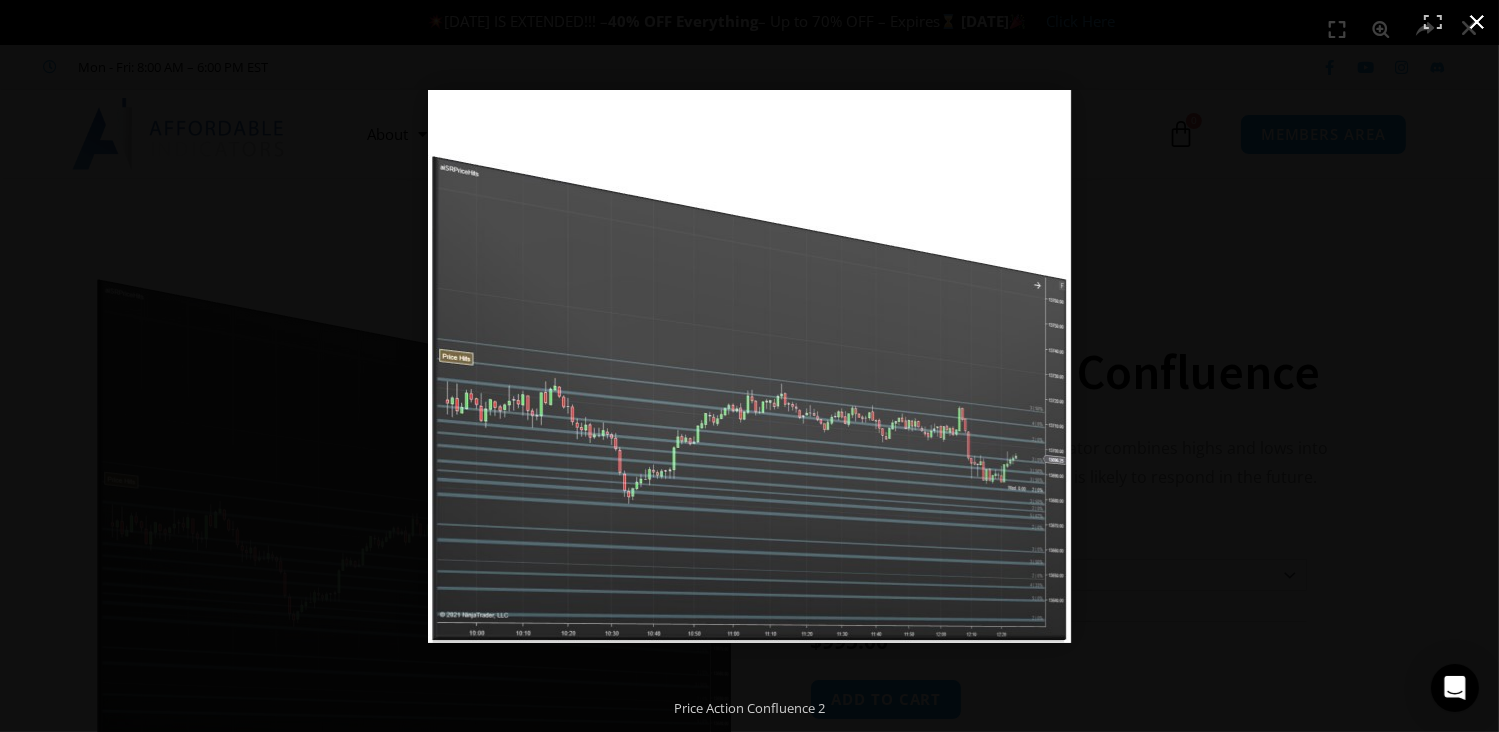 click at bounding box center [1477, 22] 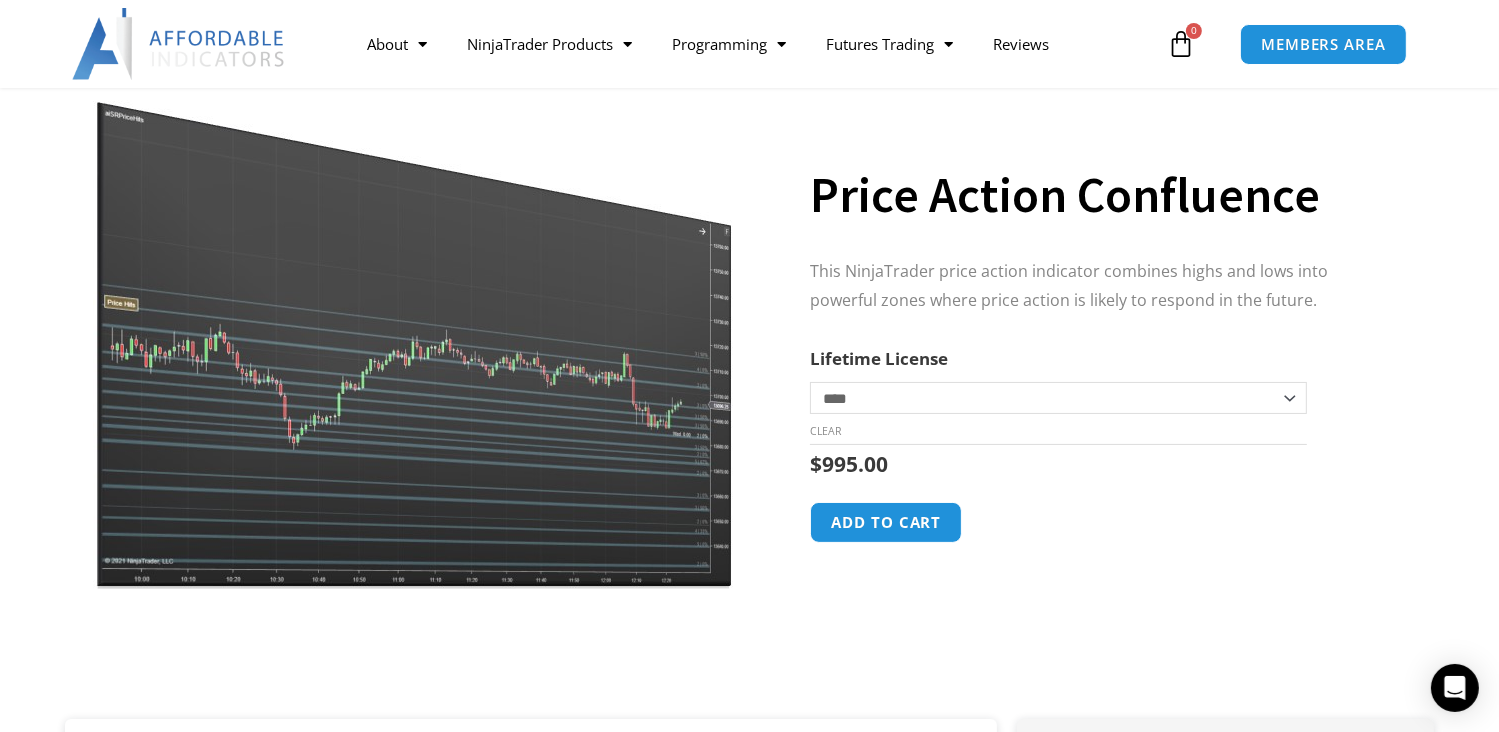 scroll, scrollTop: 0, scrollLeft: 0, axis: both 